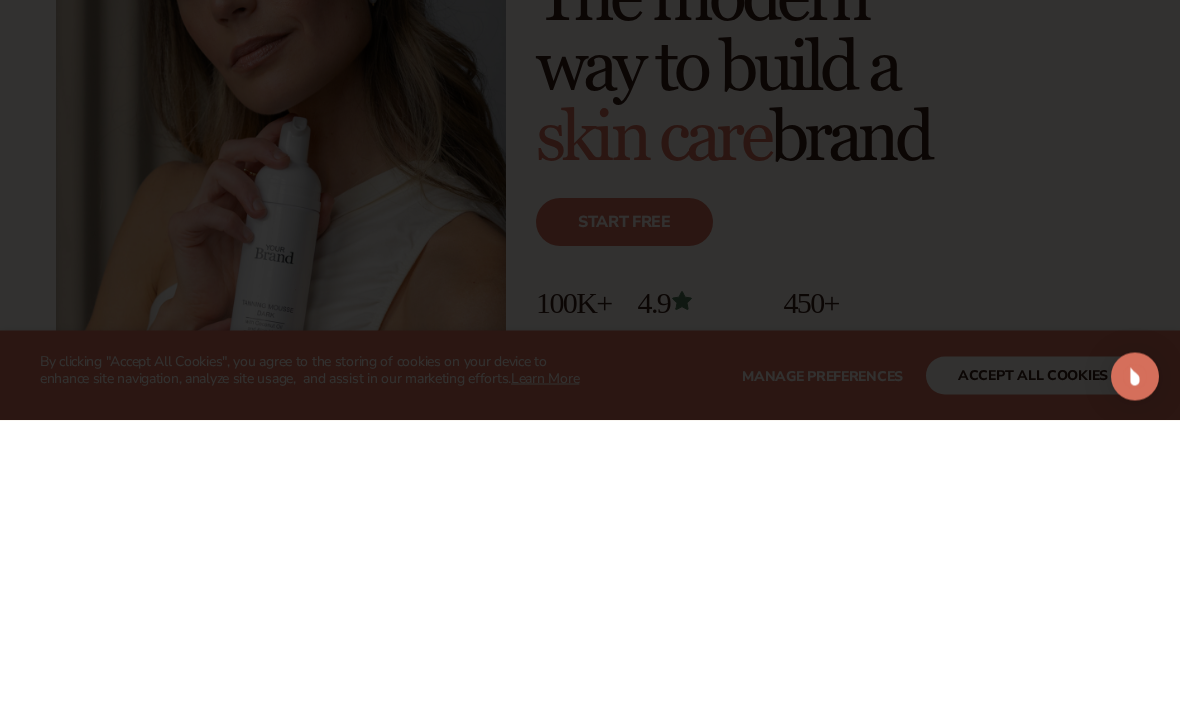scroll, scrollTop: 290, scrollLeft: 0, axis: vertical 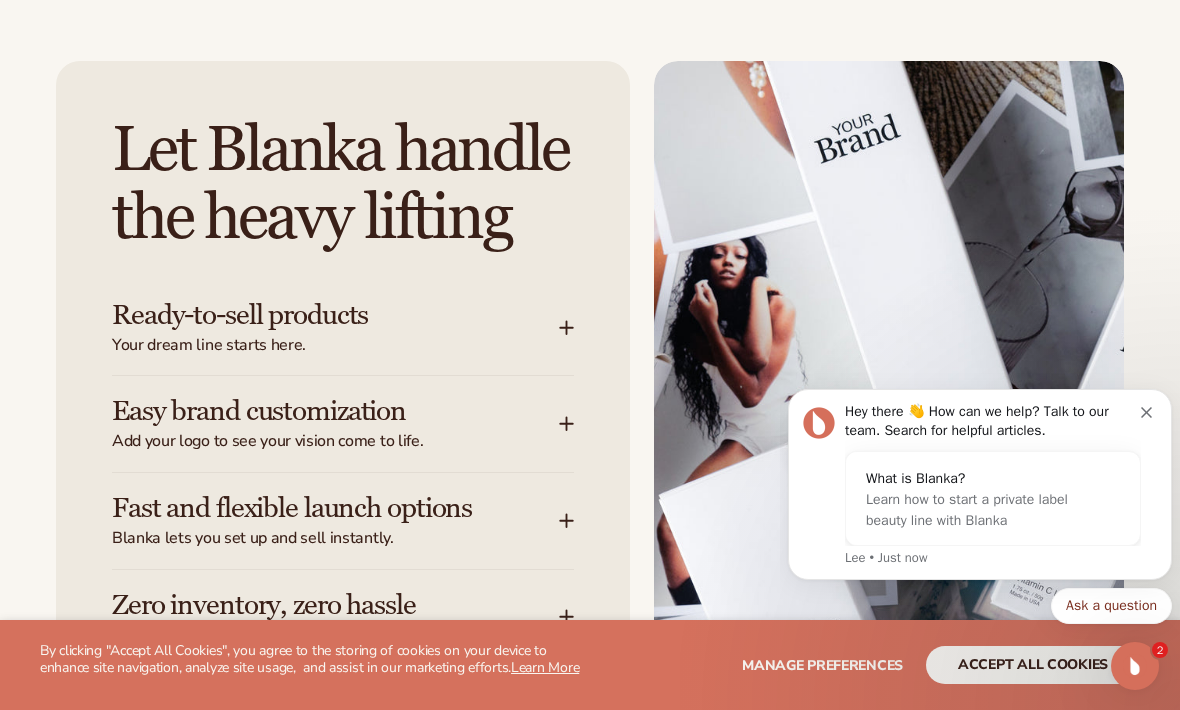 click on "WE USE COOKIES By clicking "Accept All Cookies", you agree to the storing of cookies on your device to enhance site navigation, analyze site usage,  and assist in our marketing efforts.  Learn More  Manage preferences accept all cookies DECLINE" at bounding box center [590, 665] 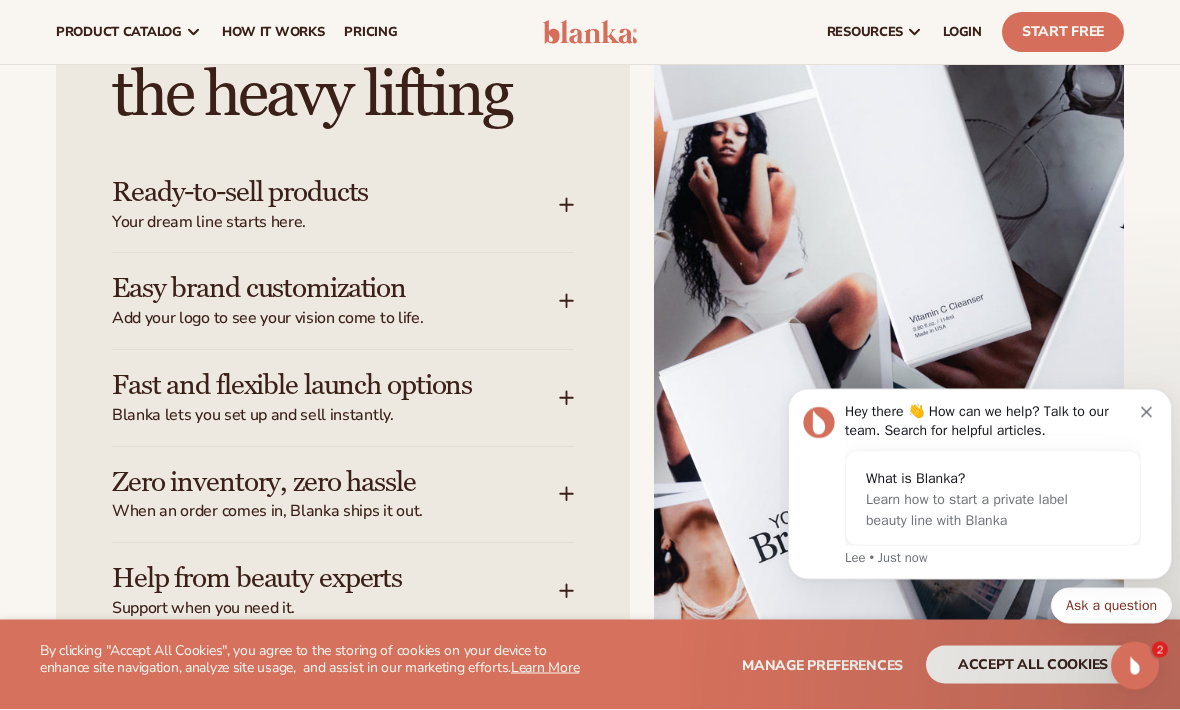 scroll, scrollTop: 2190, scrollLeft: 0, axis: vertical 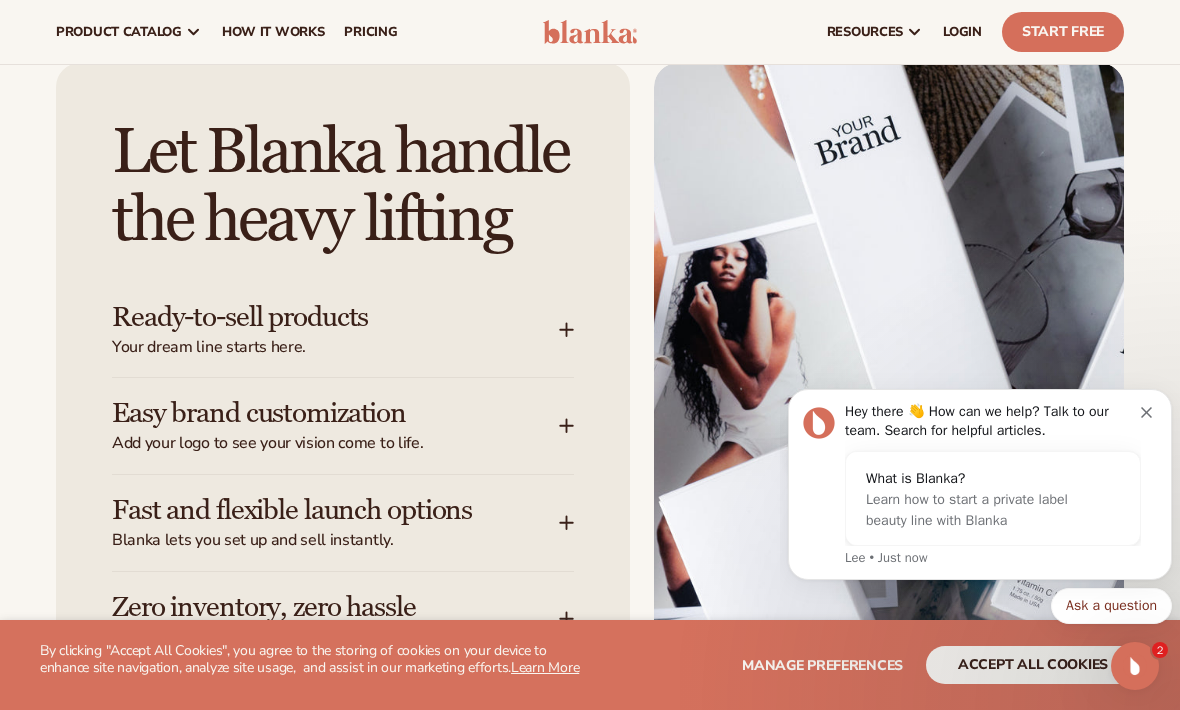 click 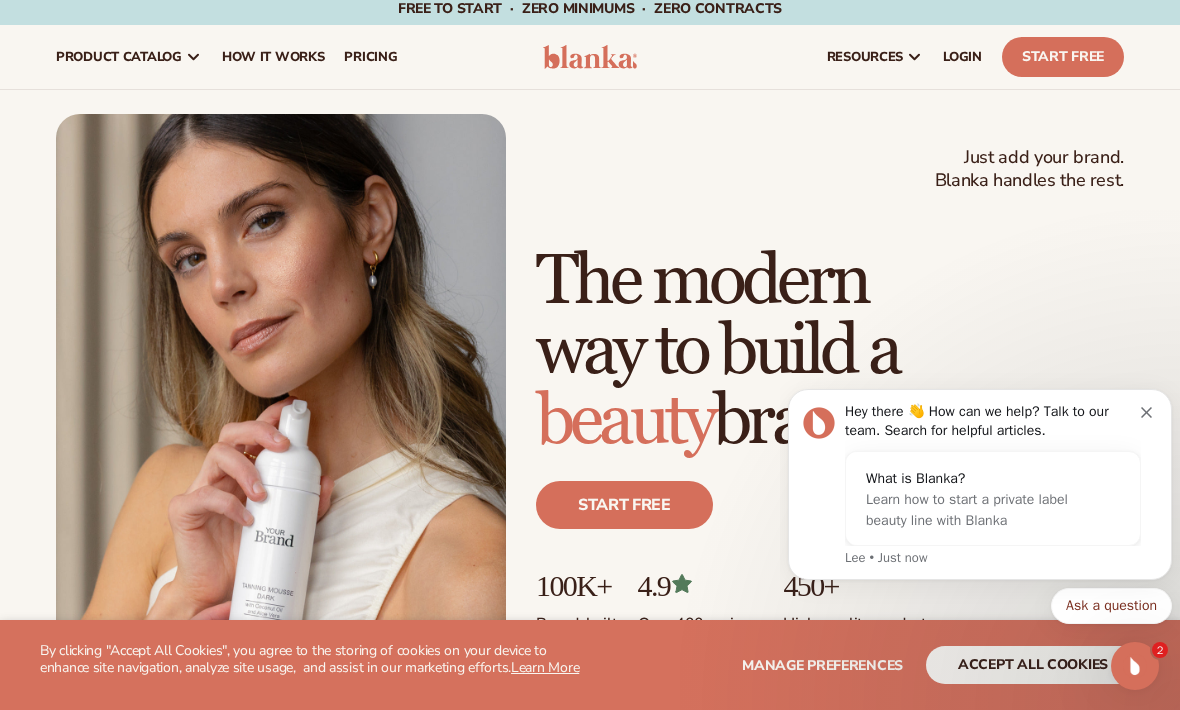 scroll, scrollTop: 0, scrollLeft: 0, axis: both 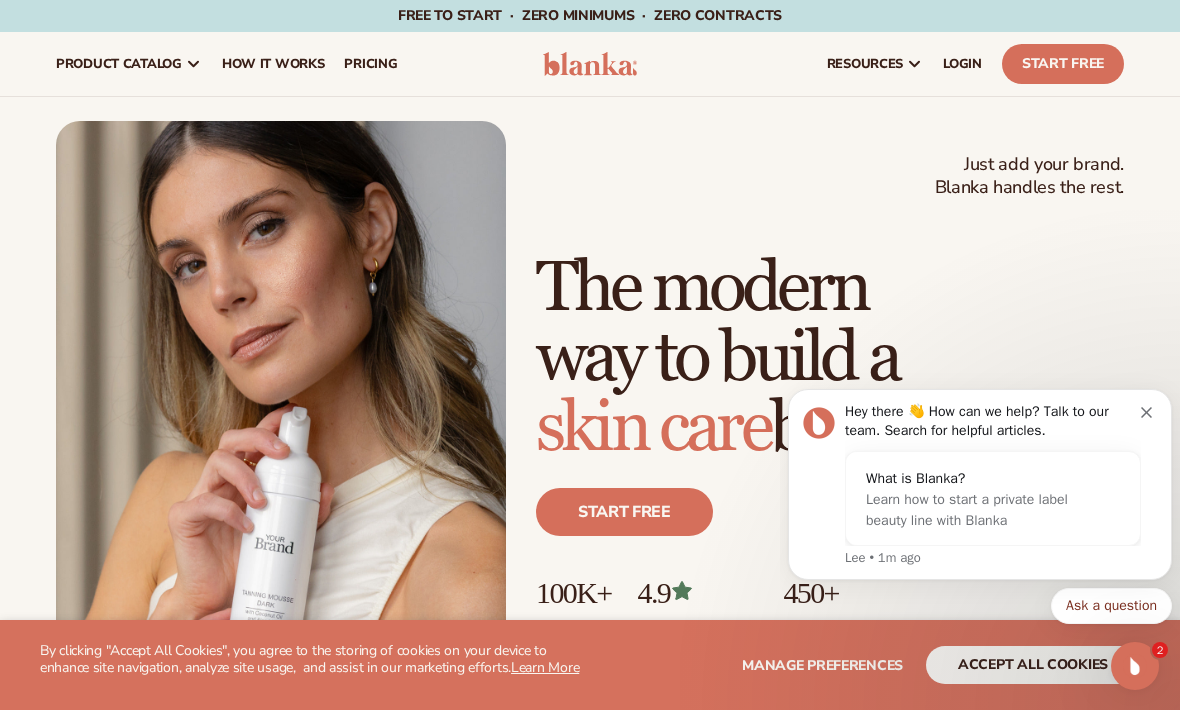 click on "How It Works" at bounding box center [273, 64] 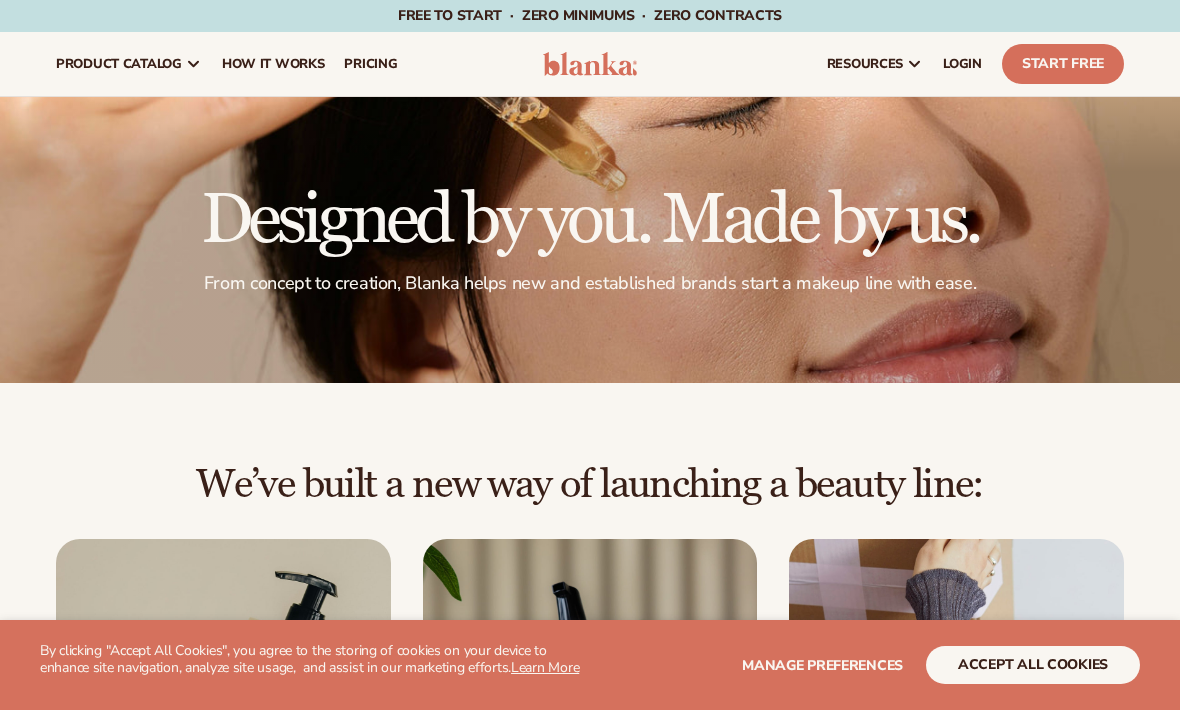 scroll, scrollTop: 0, scrollLeft: 0, axis: both 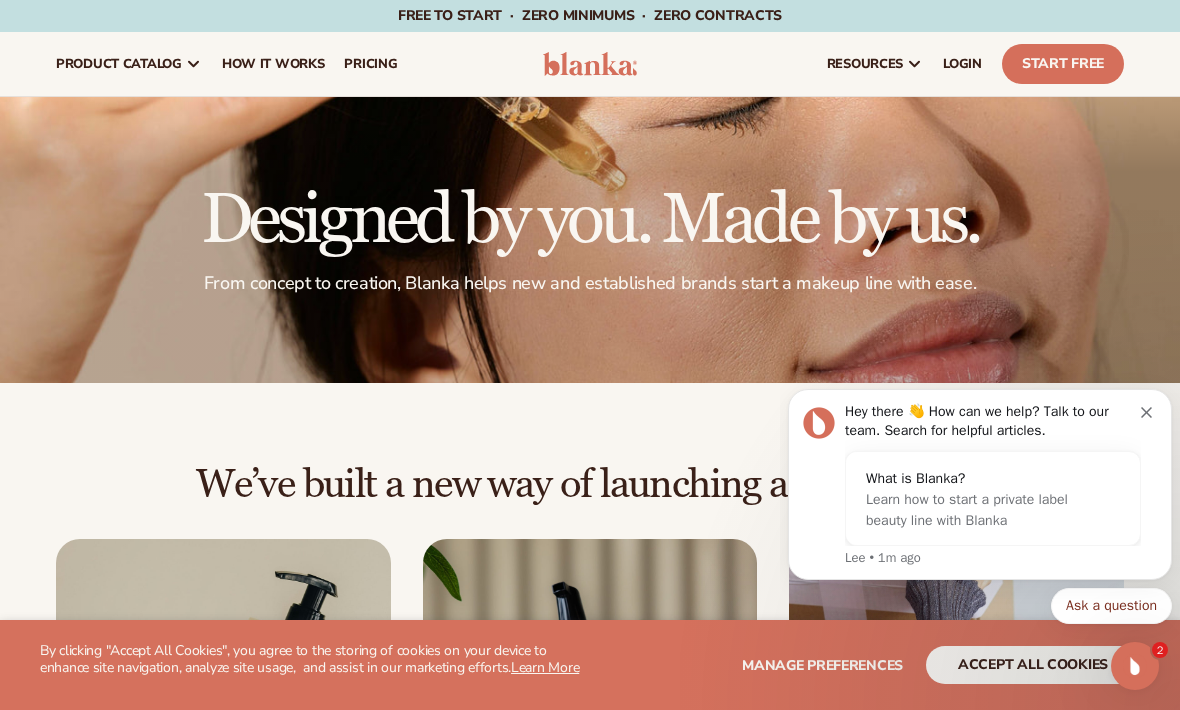 click at bounding box center (1149, 410) 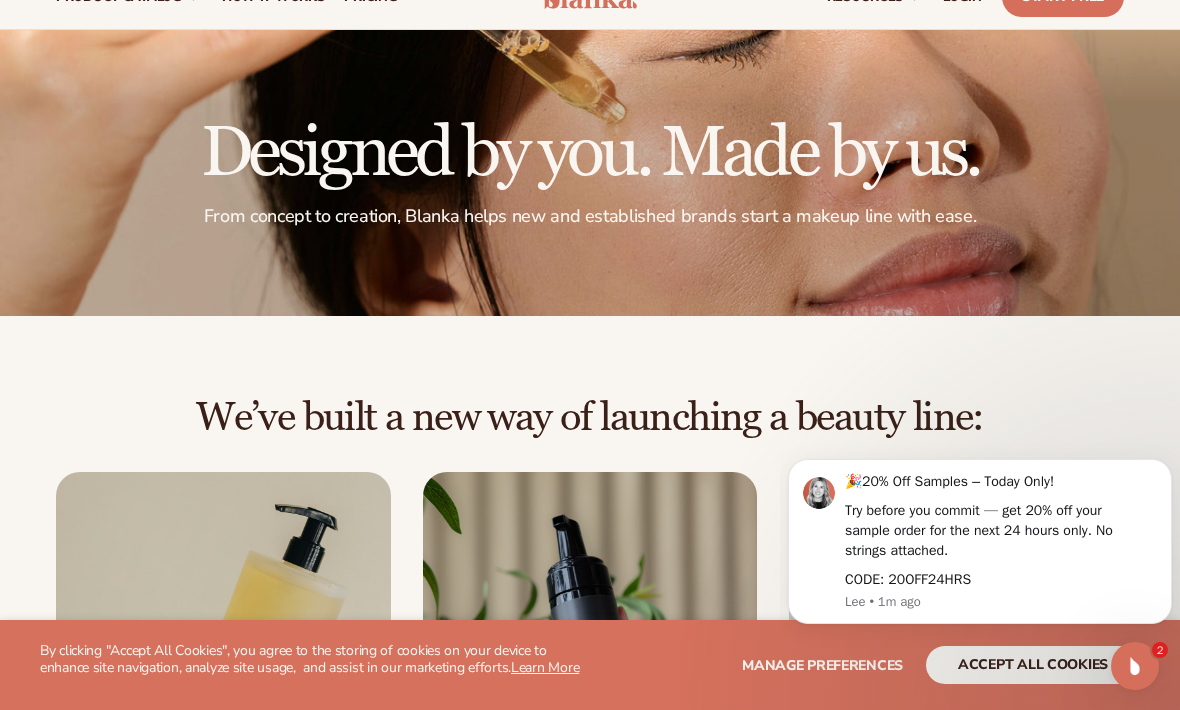 scroll, scrollTop: 82, scrollLeft: 0, axis: vertical 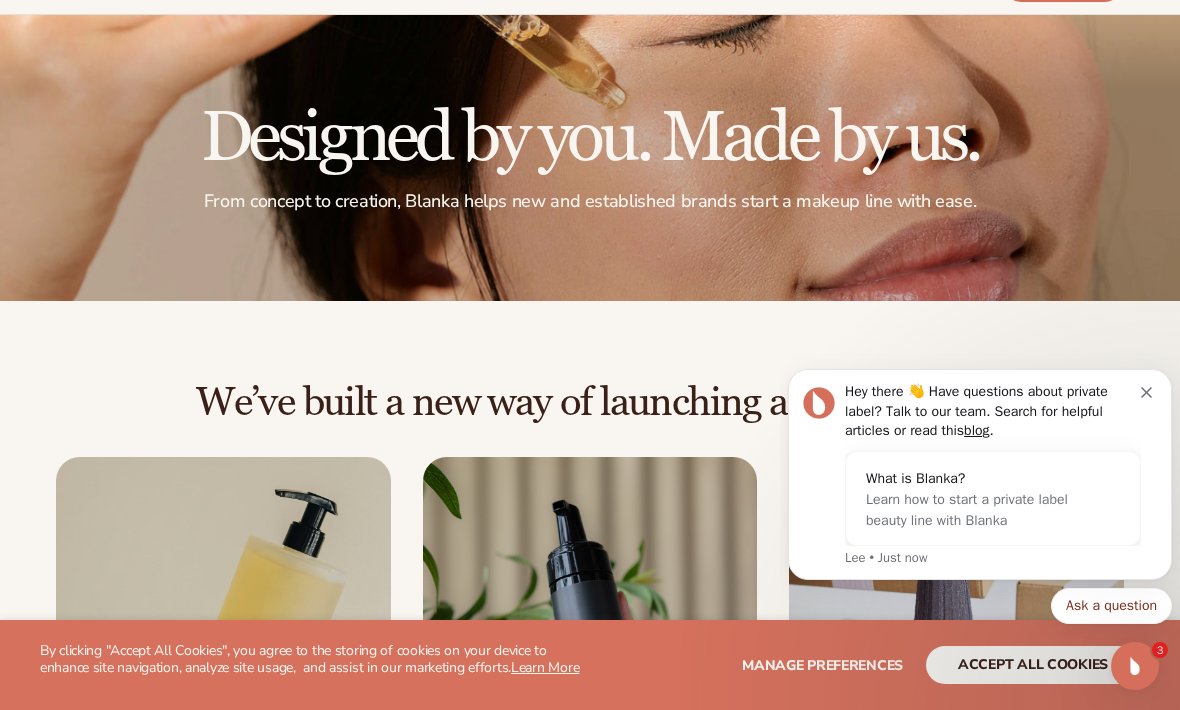 click 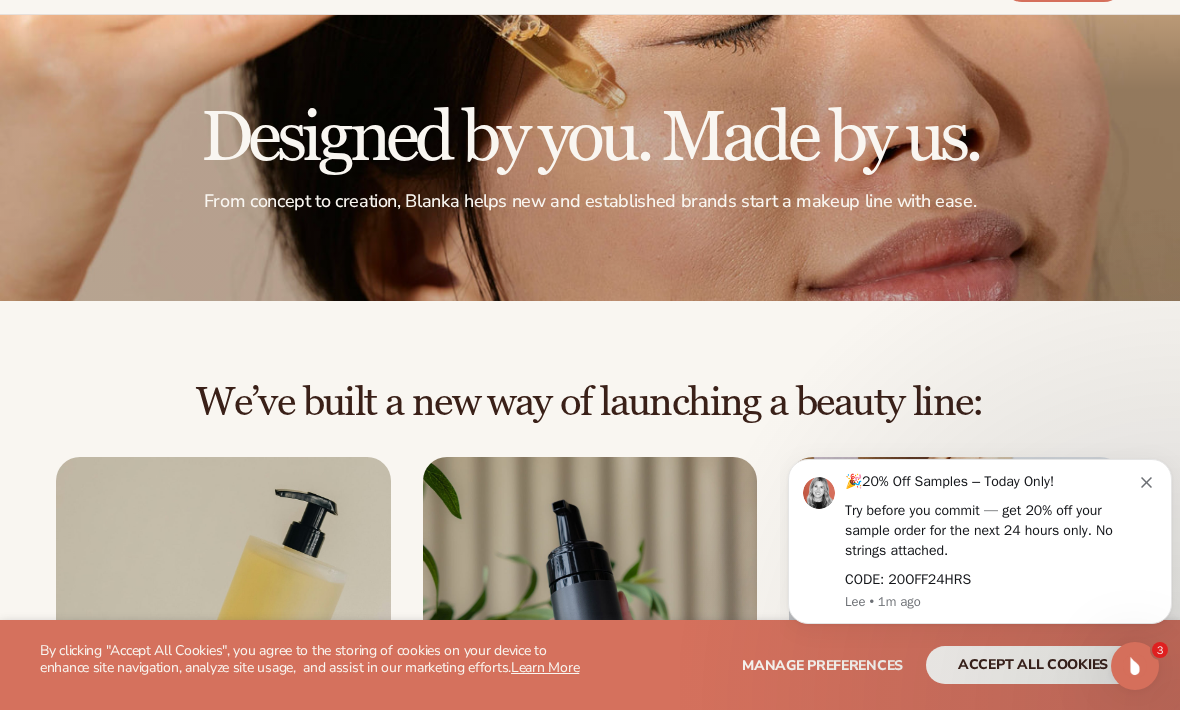click on "🎉  20% Off Samples – Today Only!   Try before you commit — get 20% off your sample order for the next 24 hours only. No strings attached.   CODE: 20OFF24HRS Lee • 1m ago" at bounding box center [980, 541] 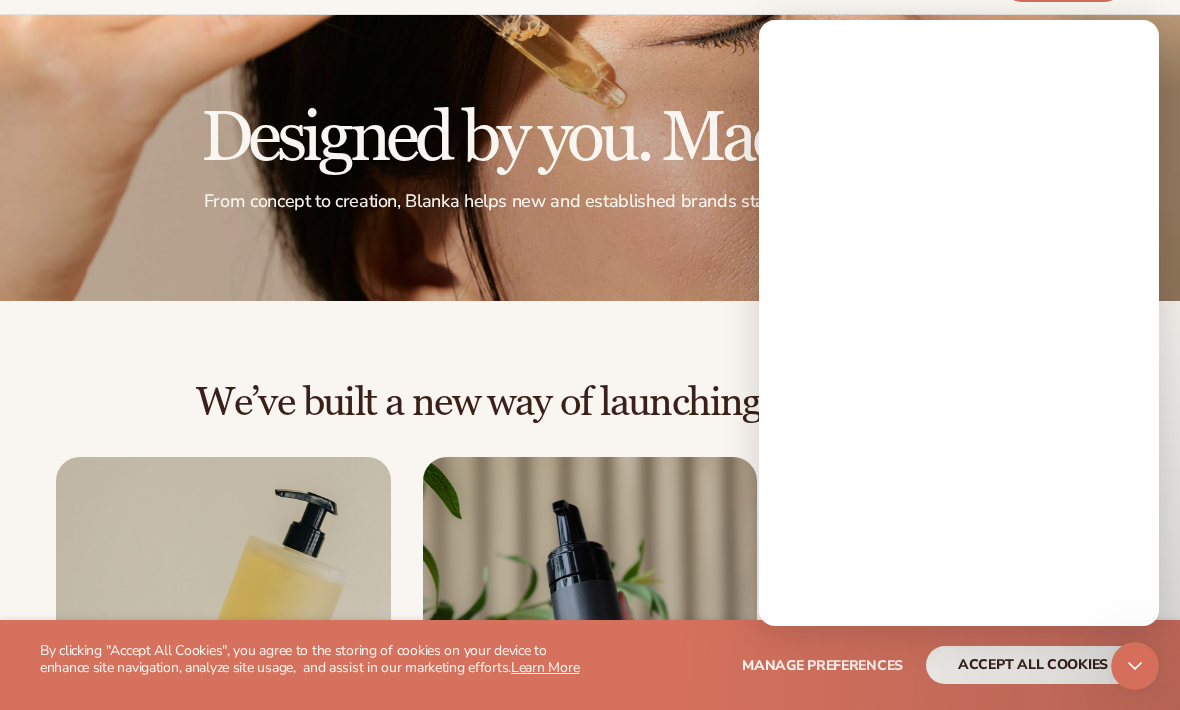 scroll, scrollTop: 0, scrollLeft: 0, axis: both 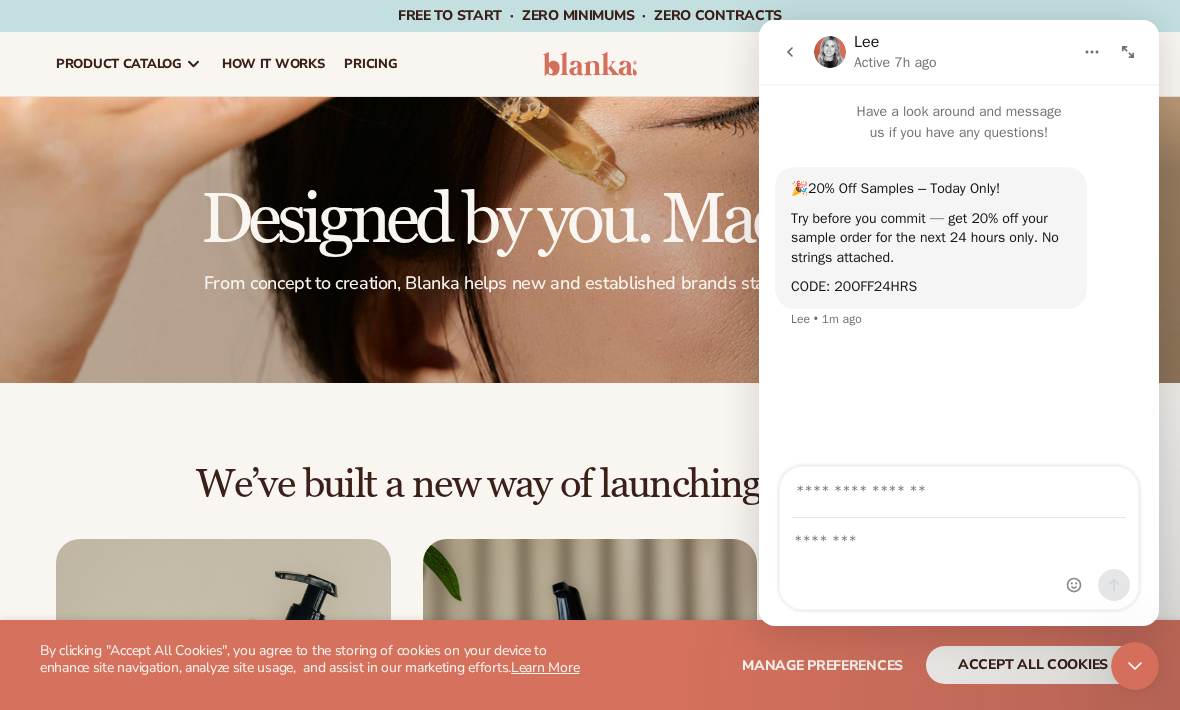 click 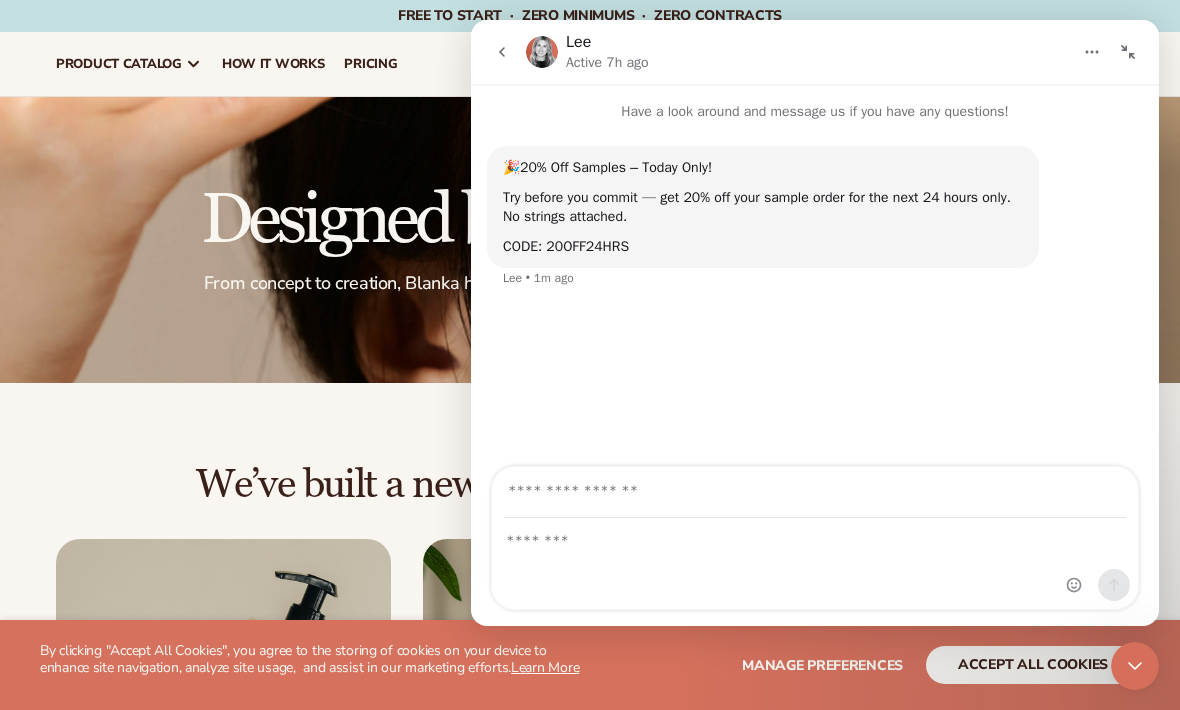 click at bounding box center [502, 52] 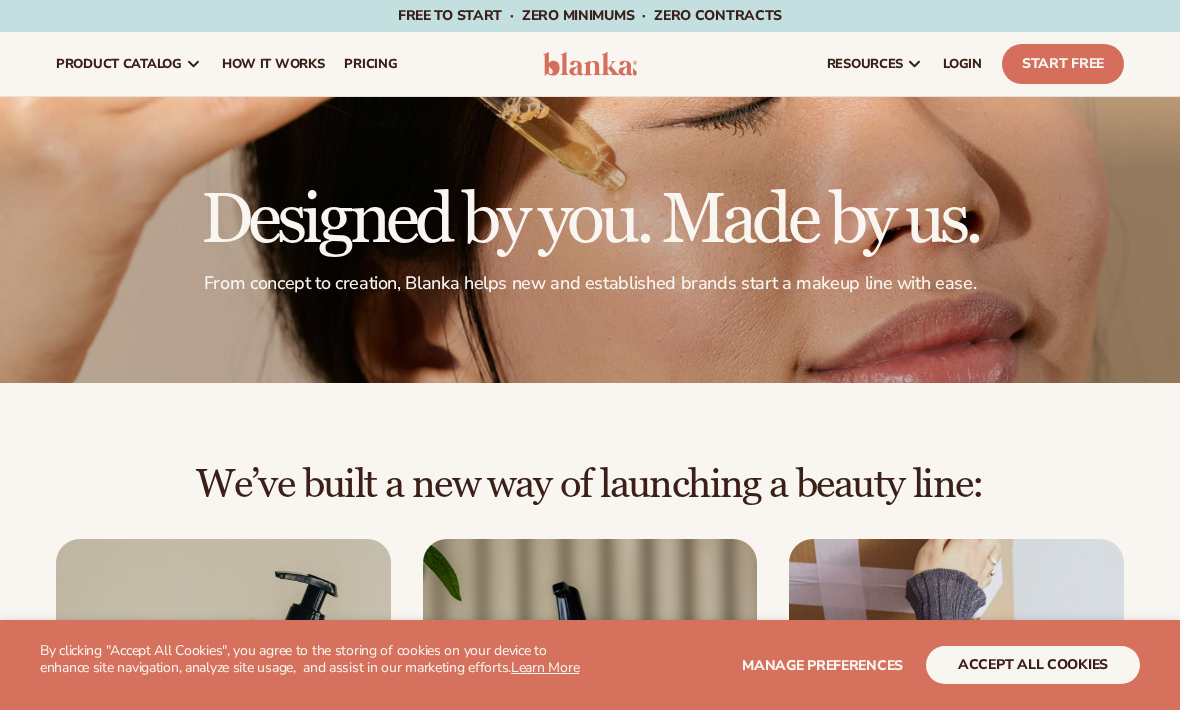 scroll, scrollTop: 0, scrollLeft: 0, axis: both 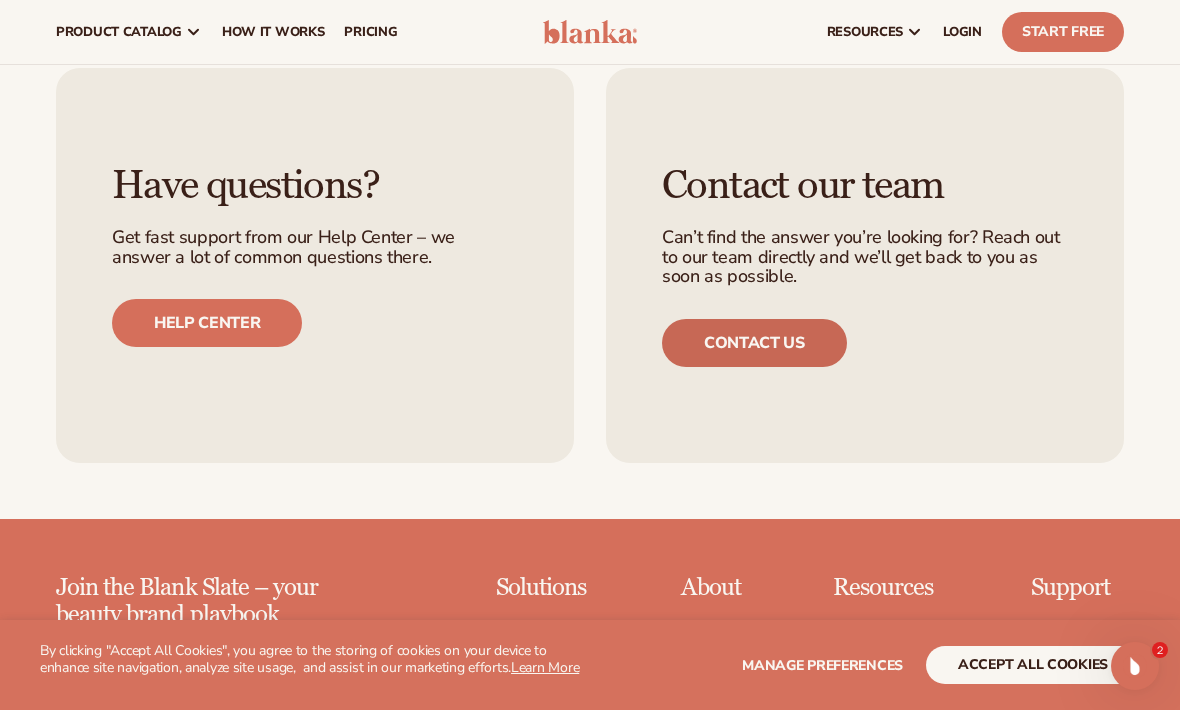click on "Contact us" at bounding box center [754, 343] 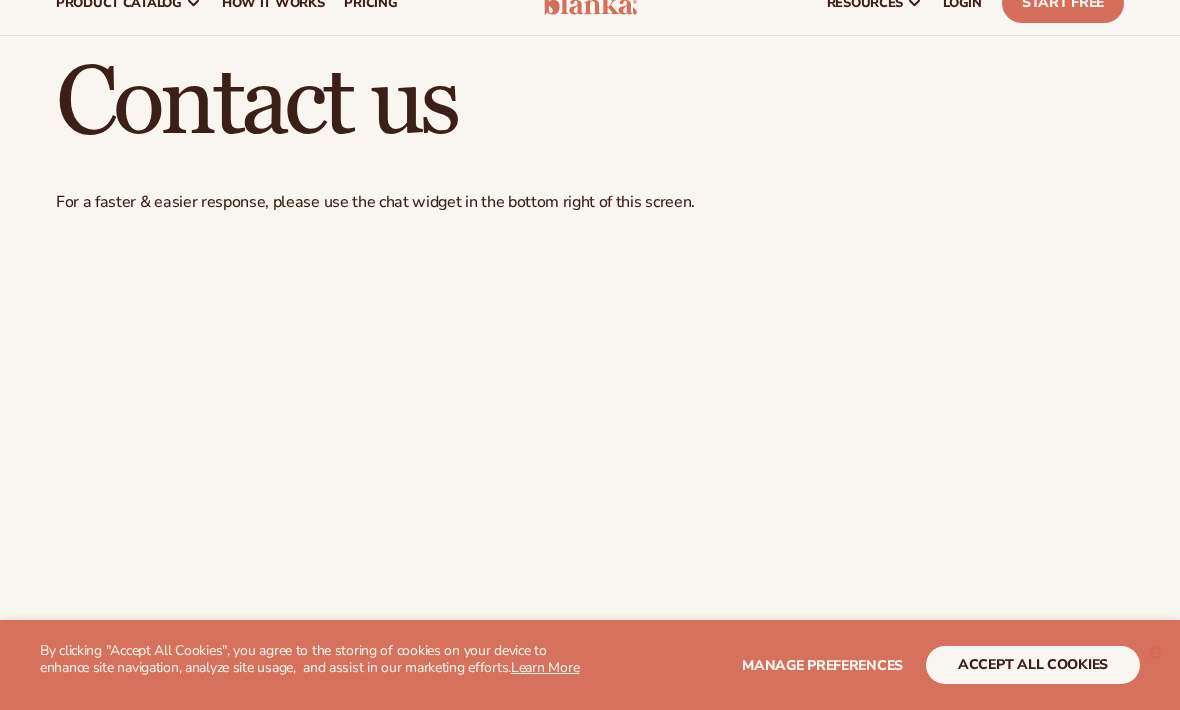 scroll, scrollTop: 150, scrollLeft: 0, axis: vertical 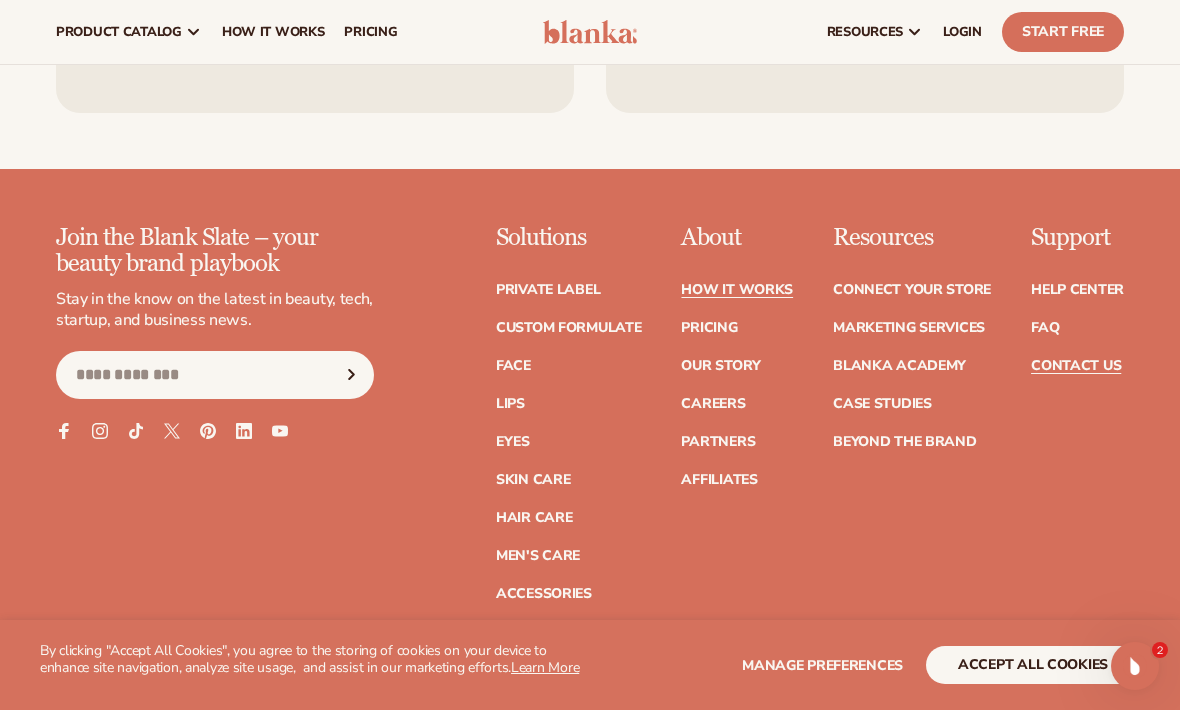 click on "How It Works" at bounding box center [737, 290] 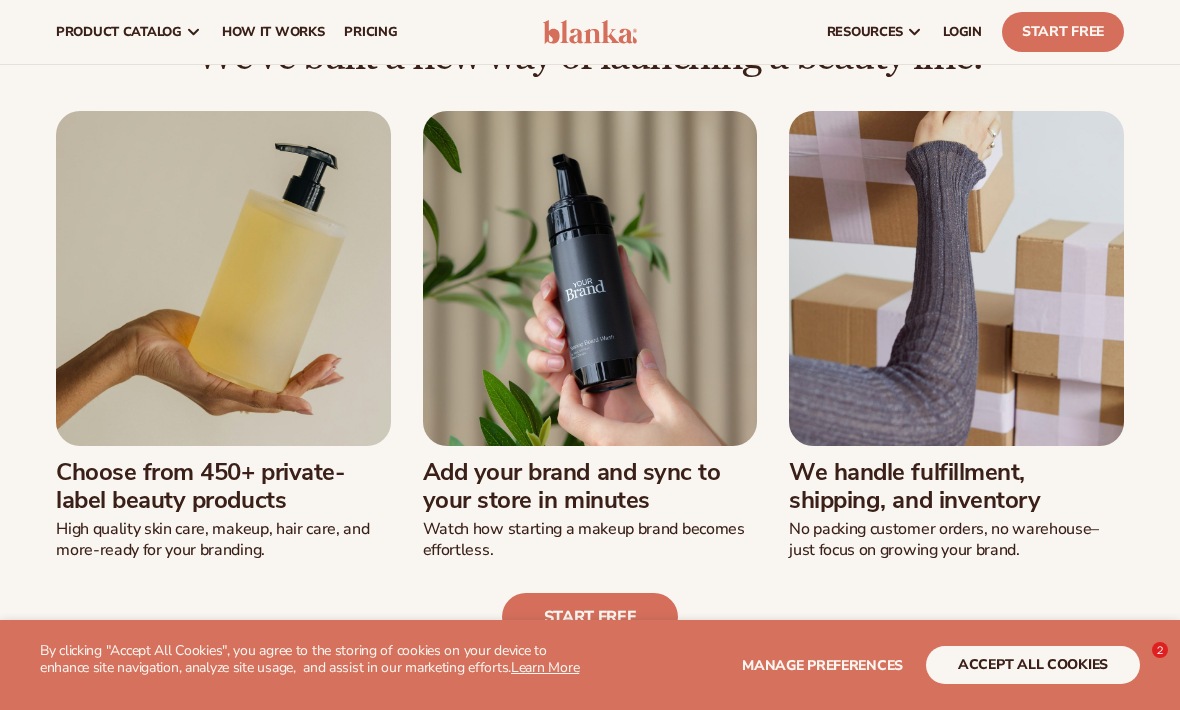 scroll, scrollTop: 424, scrollLeft: 0, axis: vertical 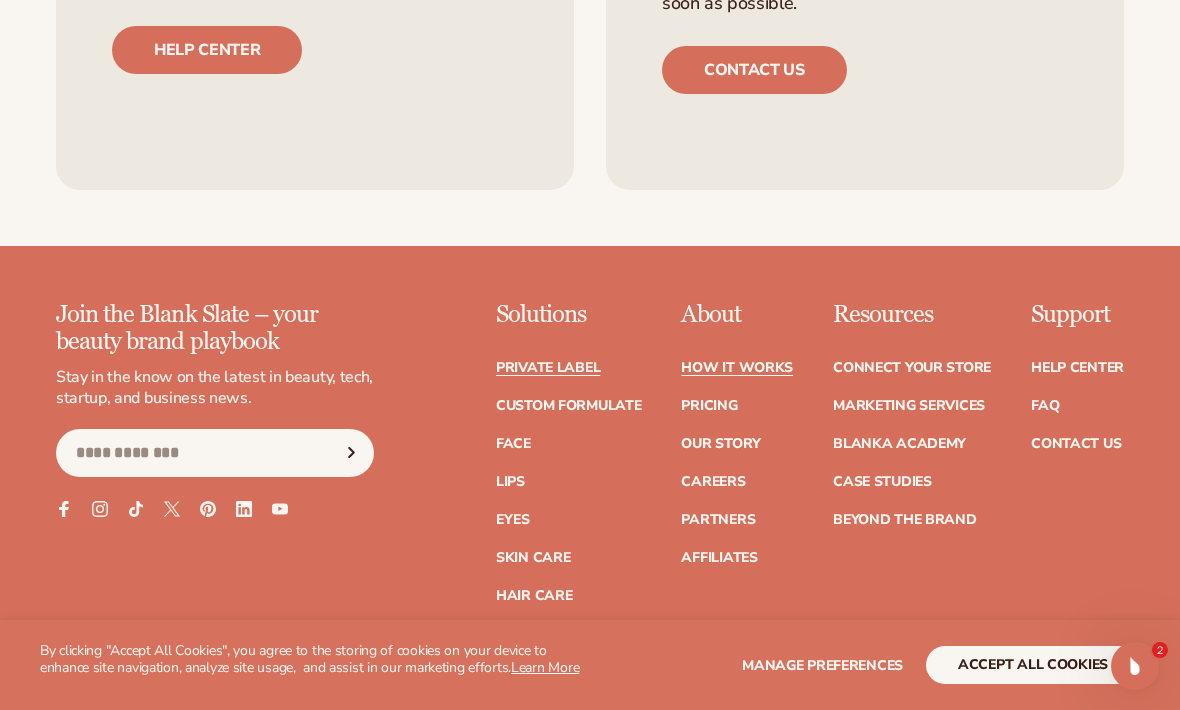 click on "Private label" at bounding box center (548, 368) 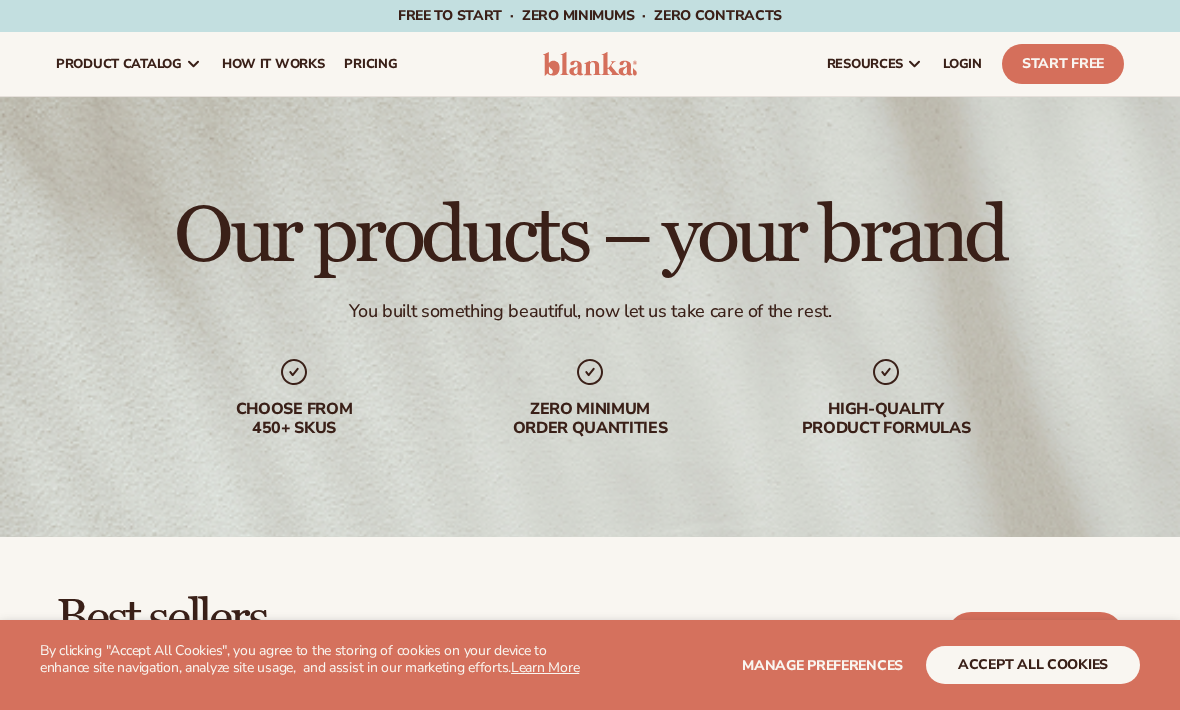 scroll, scrollTop: 0, scrollLeft: 0, axis: both 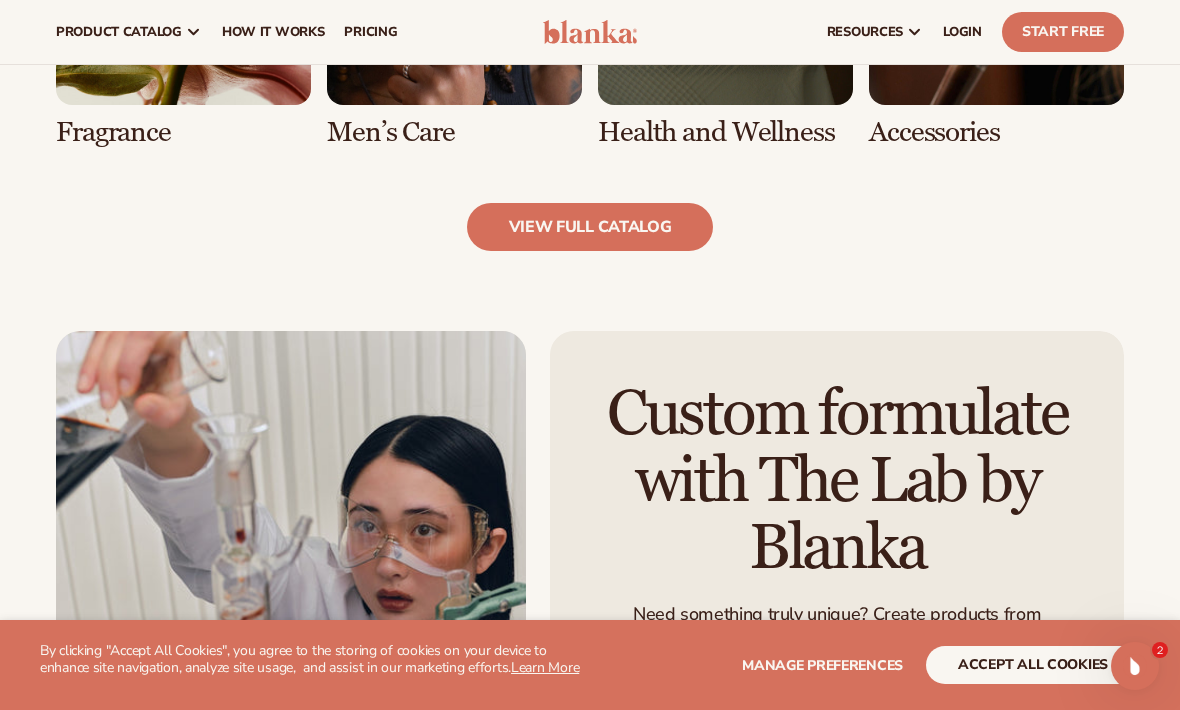 click on "Explore high-quality product formulas
view full catalog
Makeup
Skin Care
Hair Care" at bounding box center (590, -164) 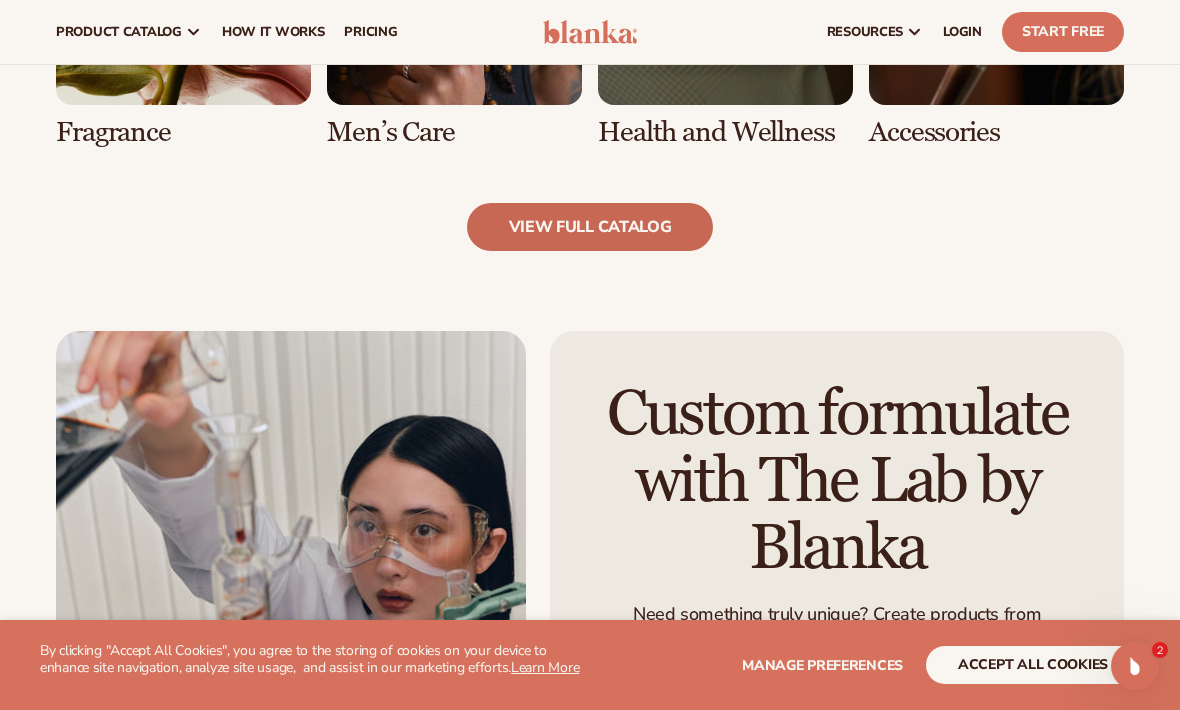 click on "view full catalog" at bounding box center [590, 227] 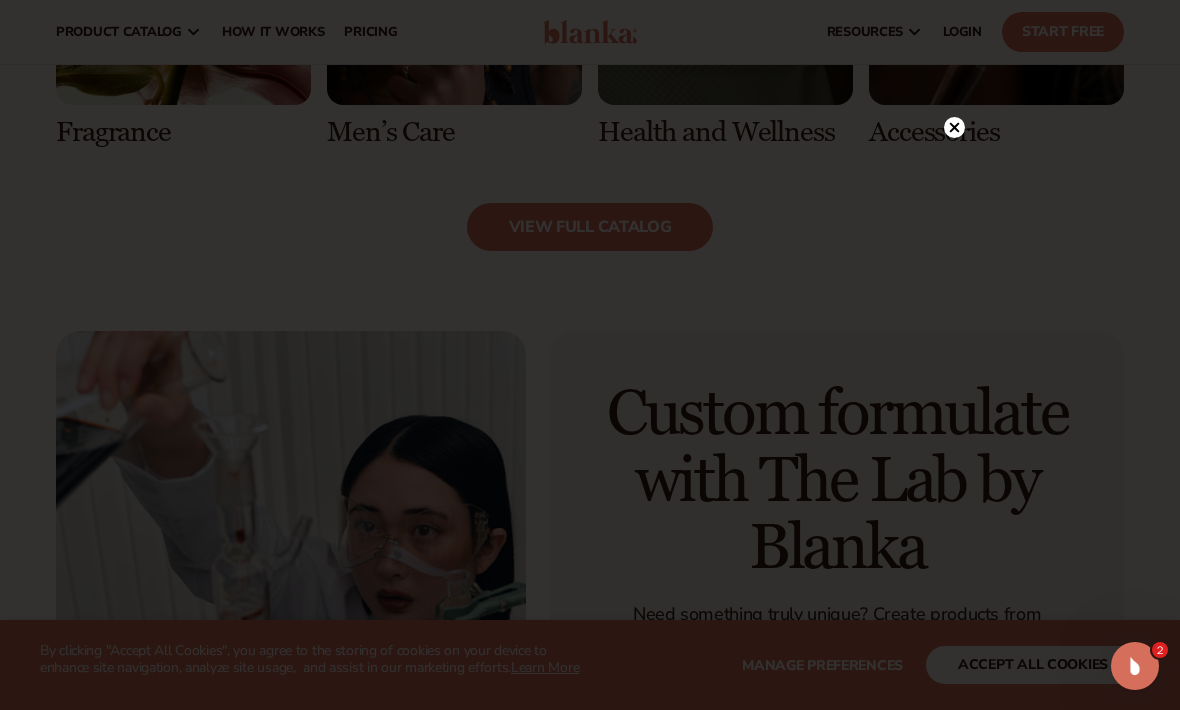 click at bounding box center (954, 126) 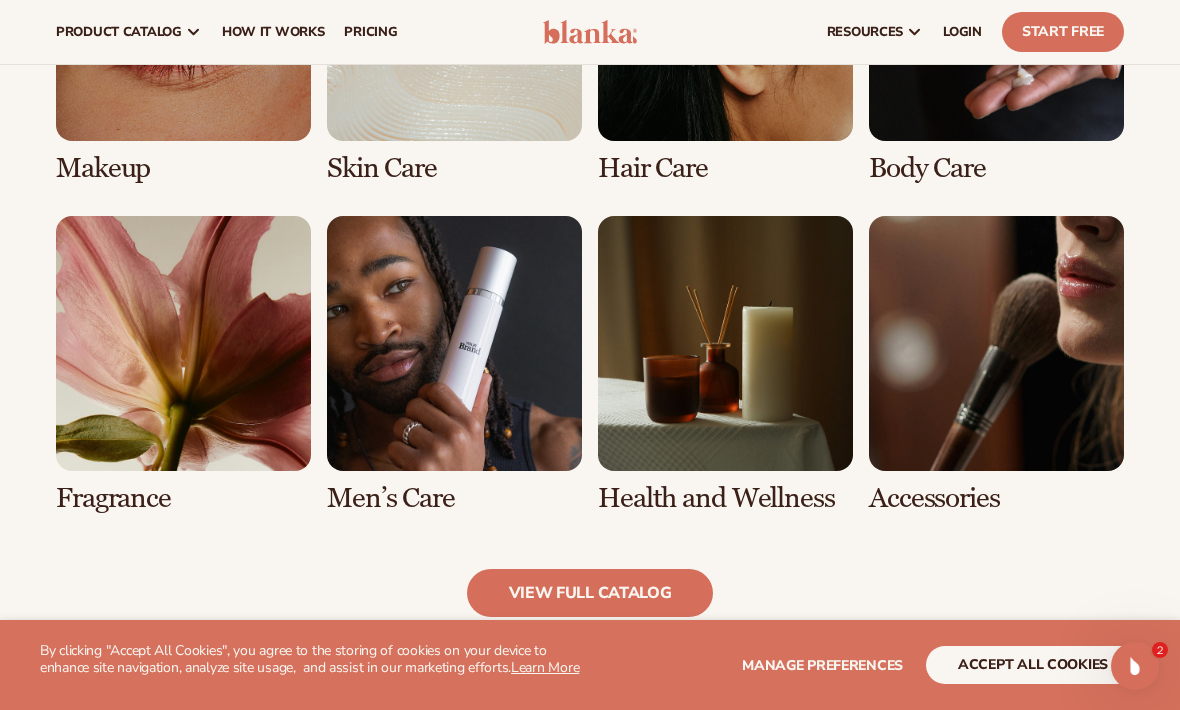 click at bounding box center (996, 365) 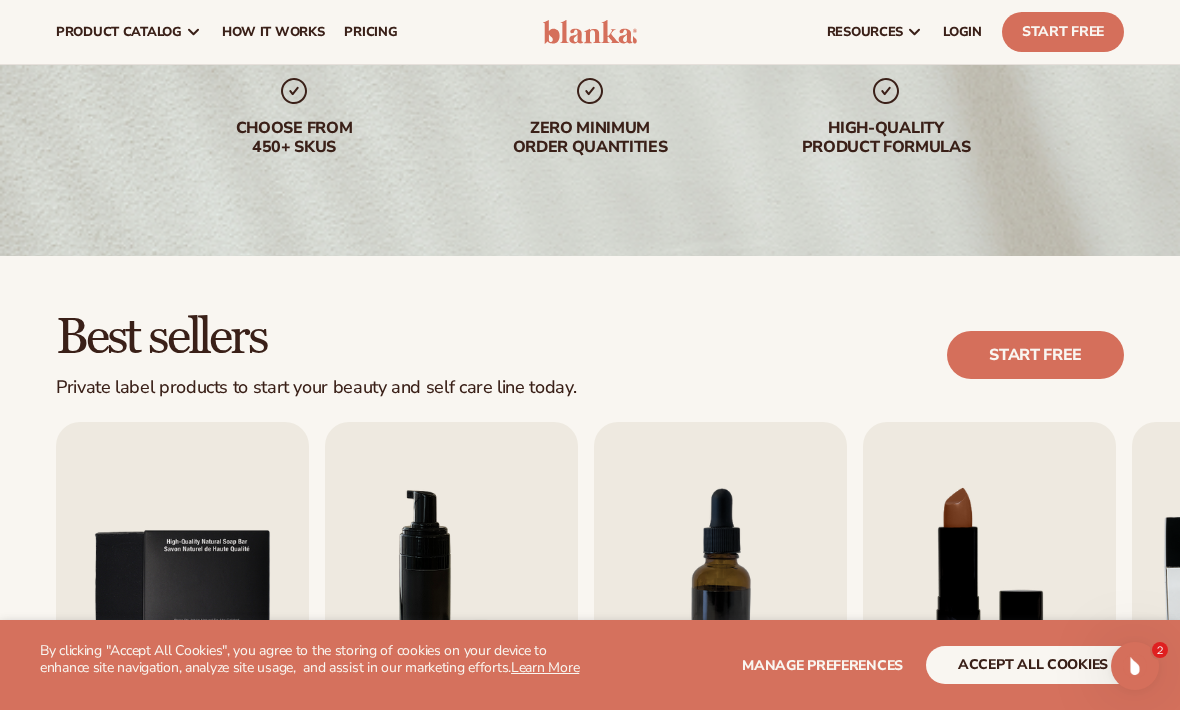 scroll, scrollTop: 0, scrollLeft: 0, axis: both 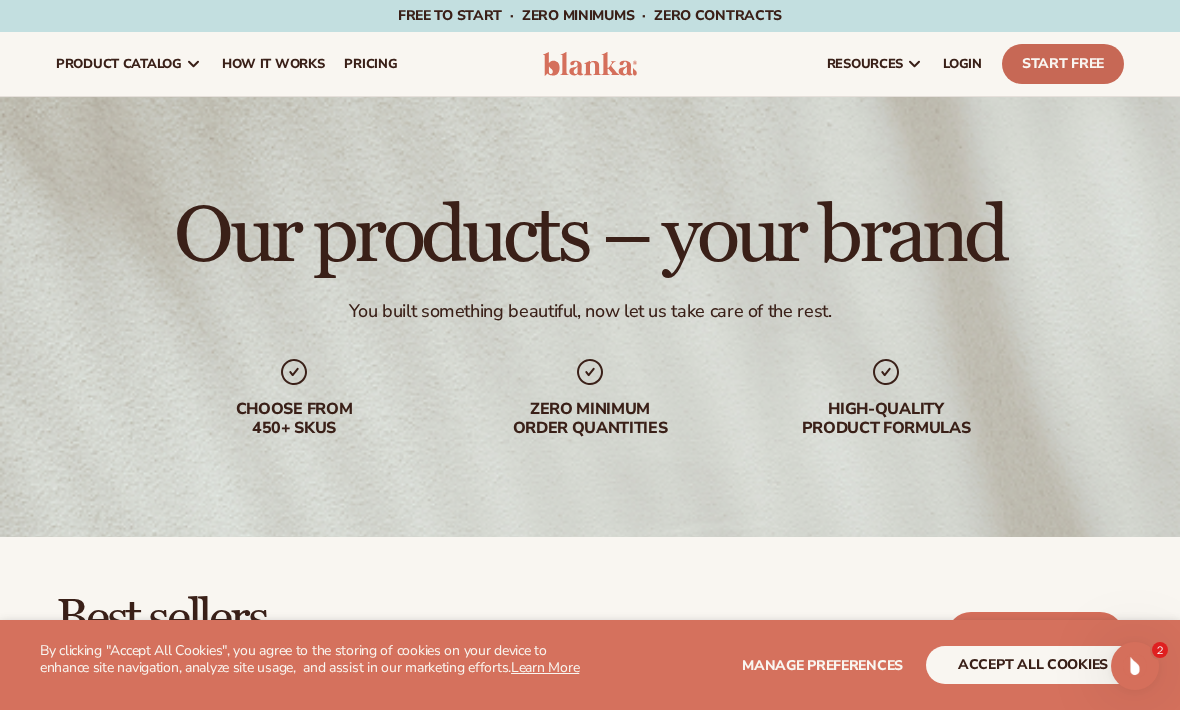 click on "Start Free" at bounding box center (1063, 64) 